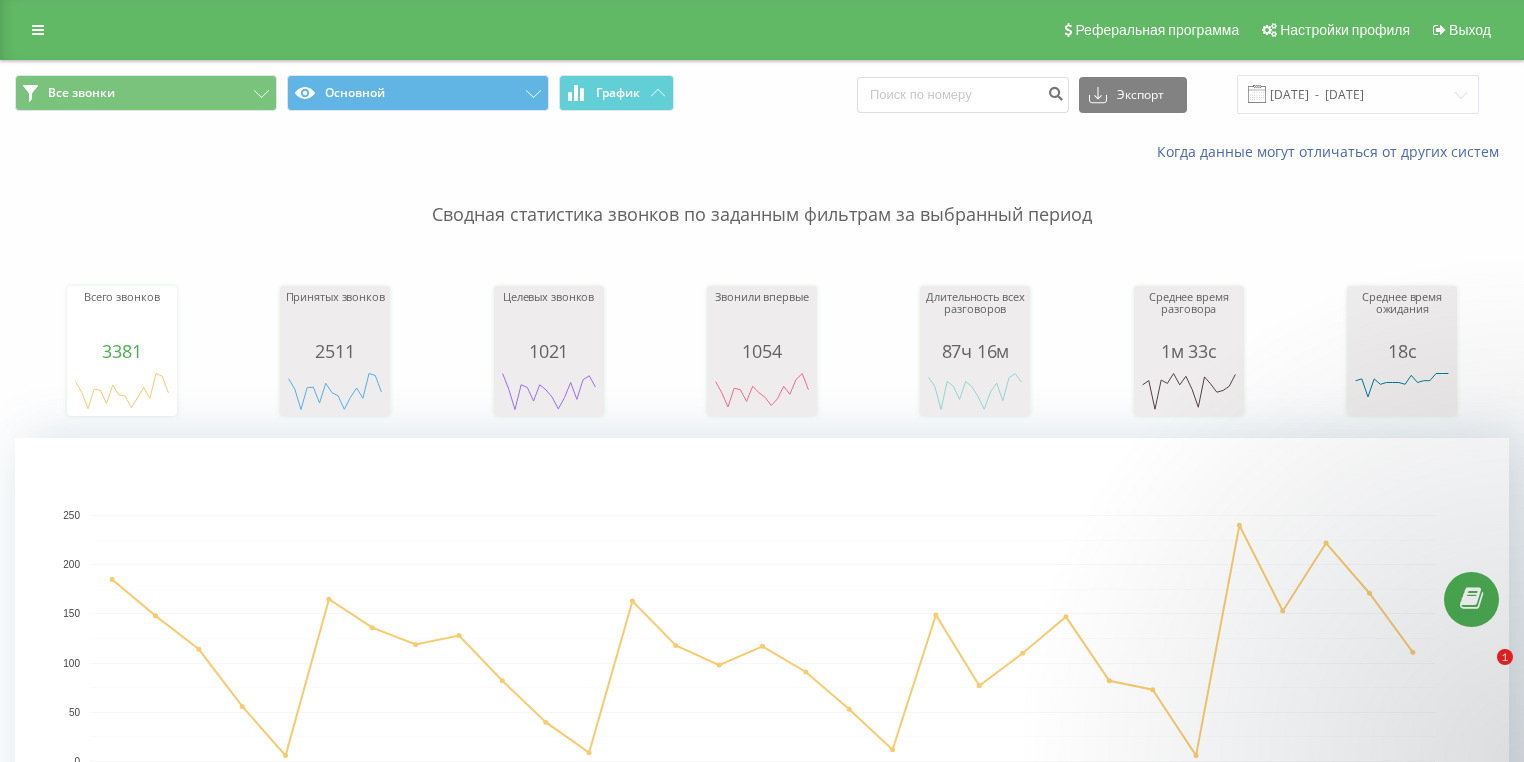 scroll, scrollTop: 0, scrollLeft: 0, axis: both 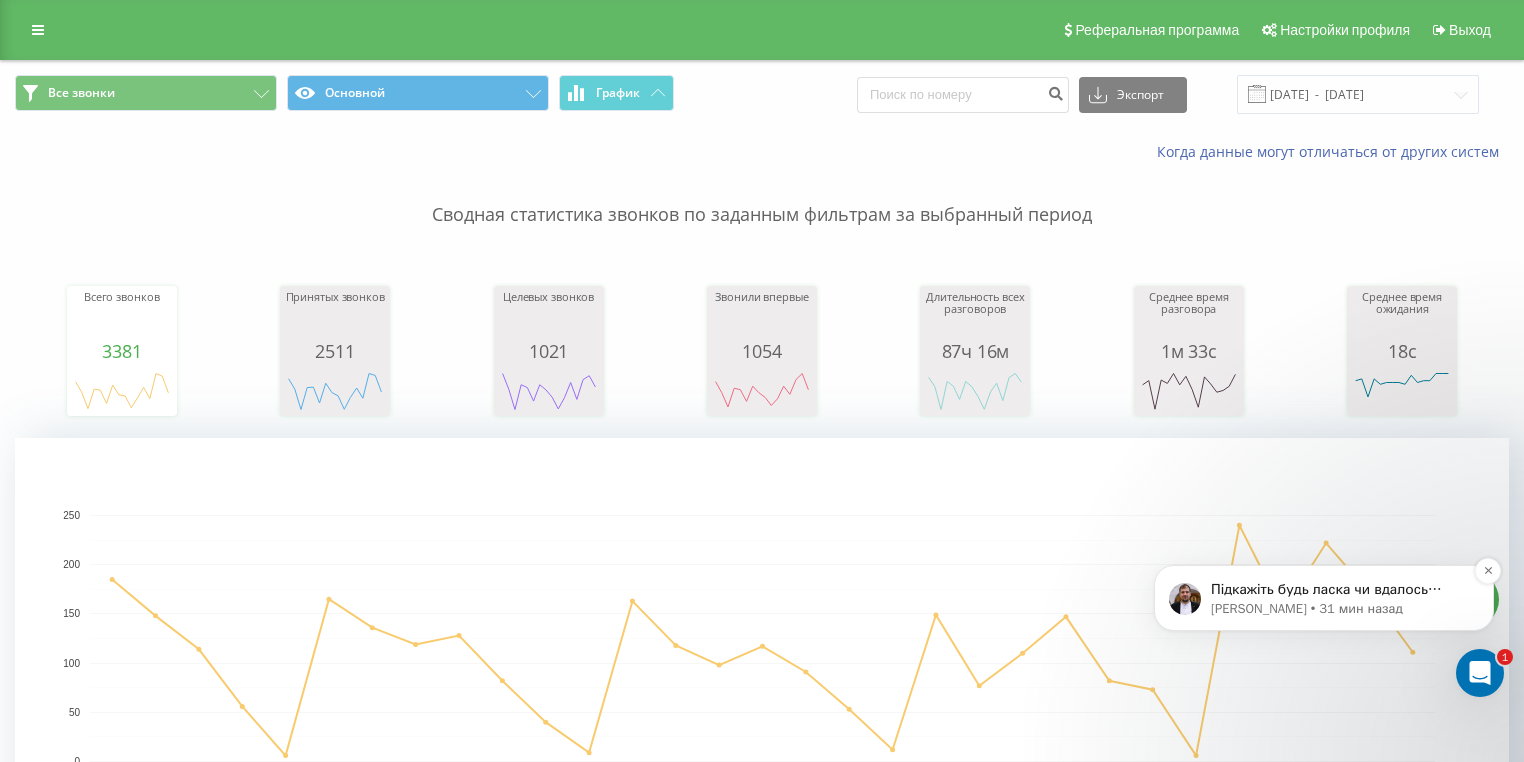 click on "Підкажіть будь ласка чи вдалось встановити? Можливо я можу вам ще чимось допомогти?" at bounding box center [1340, 590] 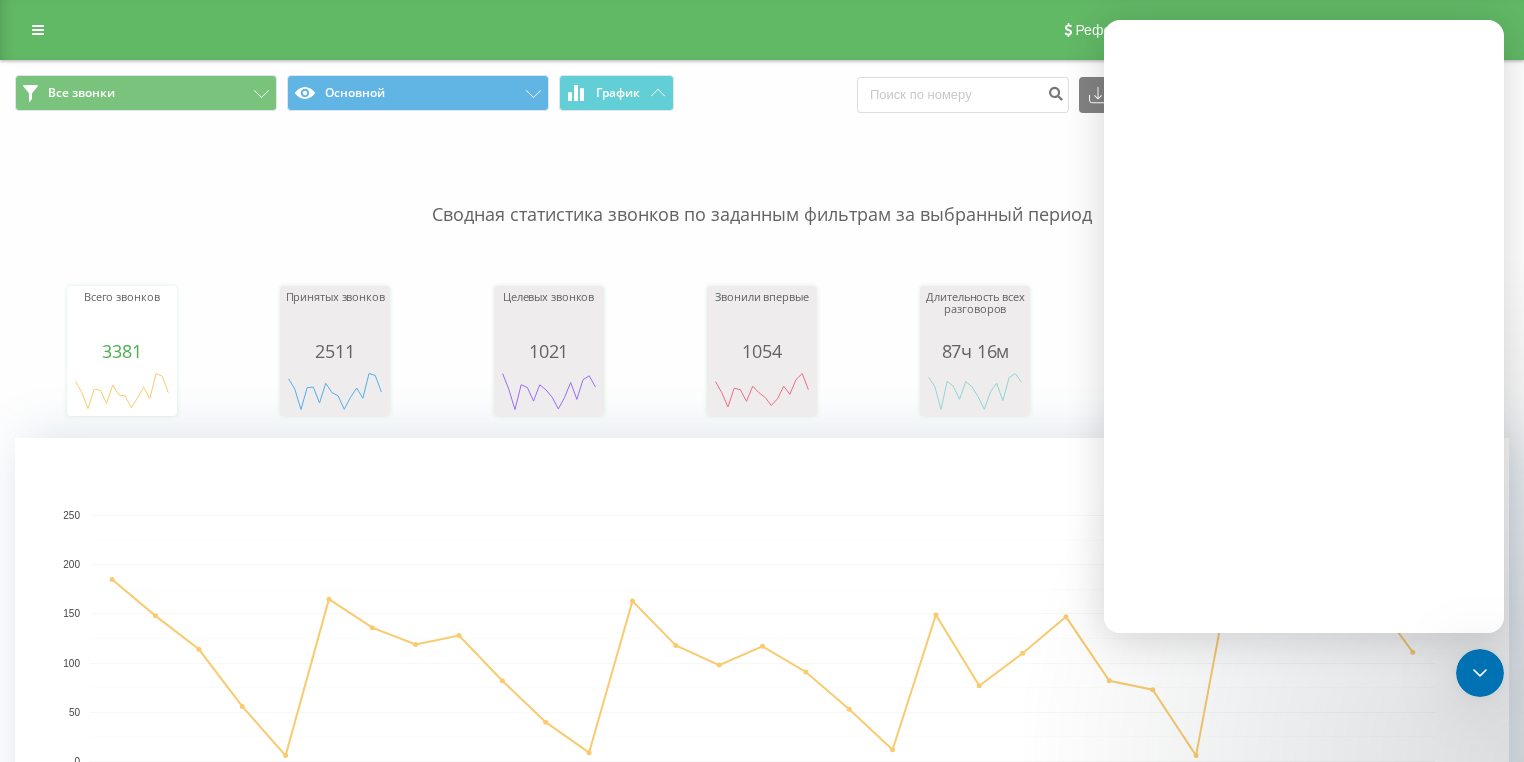 scroll, scrollTop: 0, scrollLeft: 0, axis: both 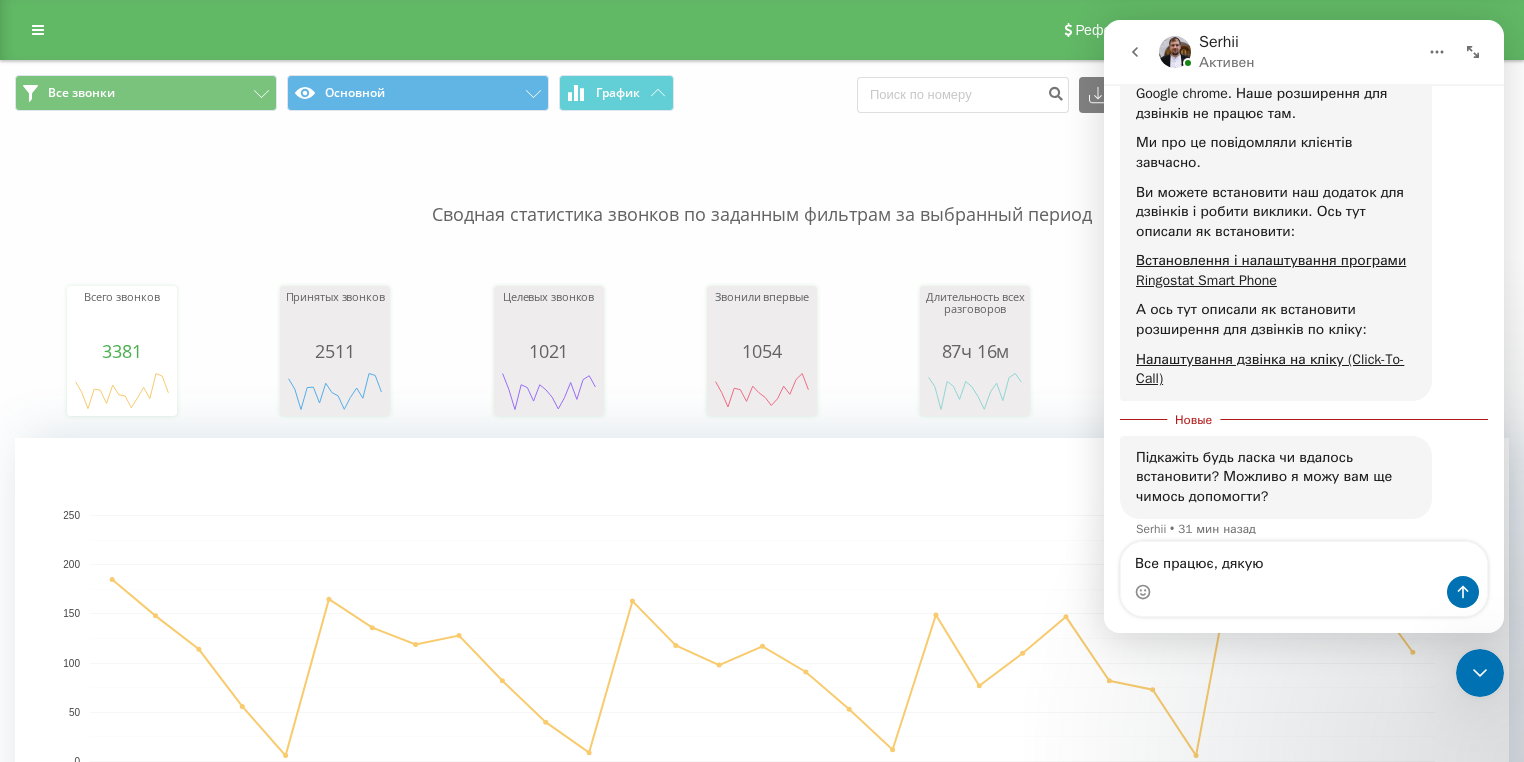 type on "Все працює, дякую" 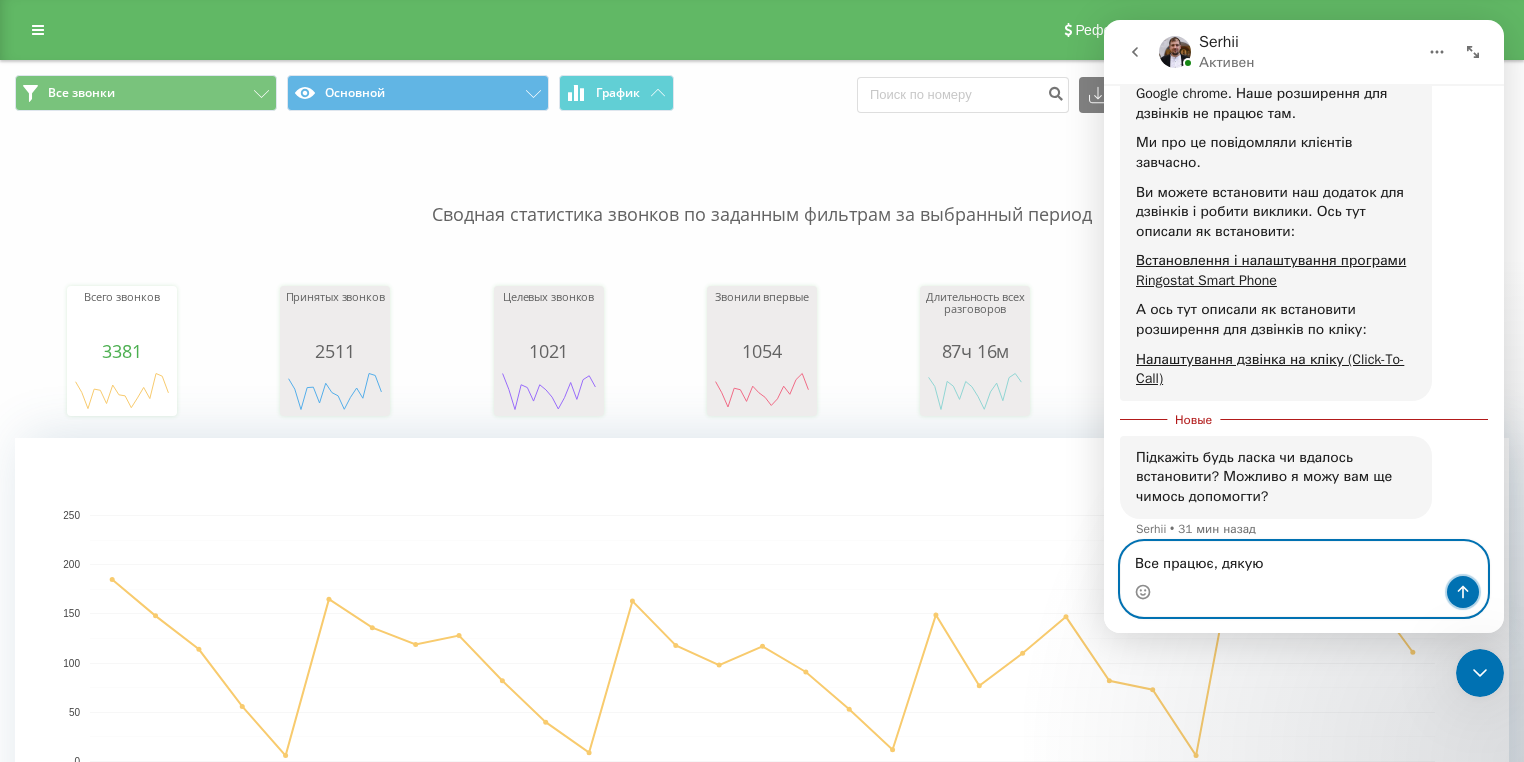 click 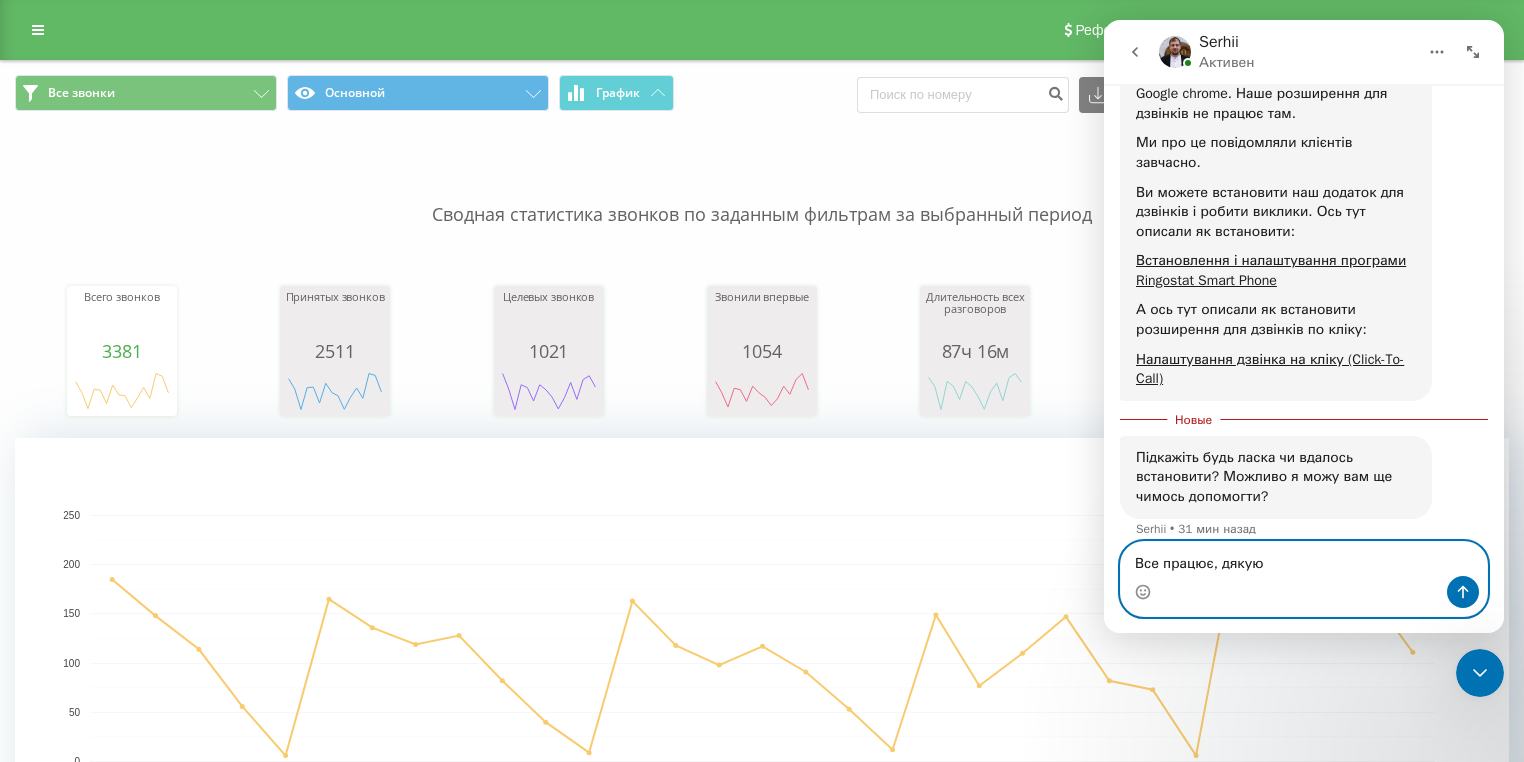 type 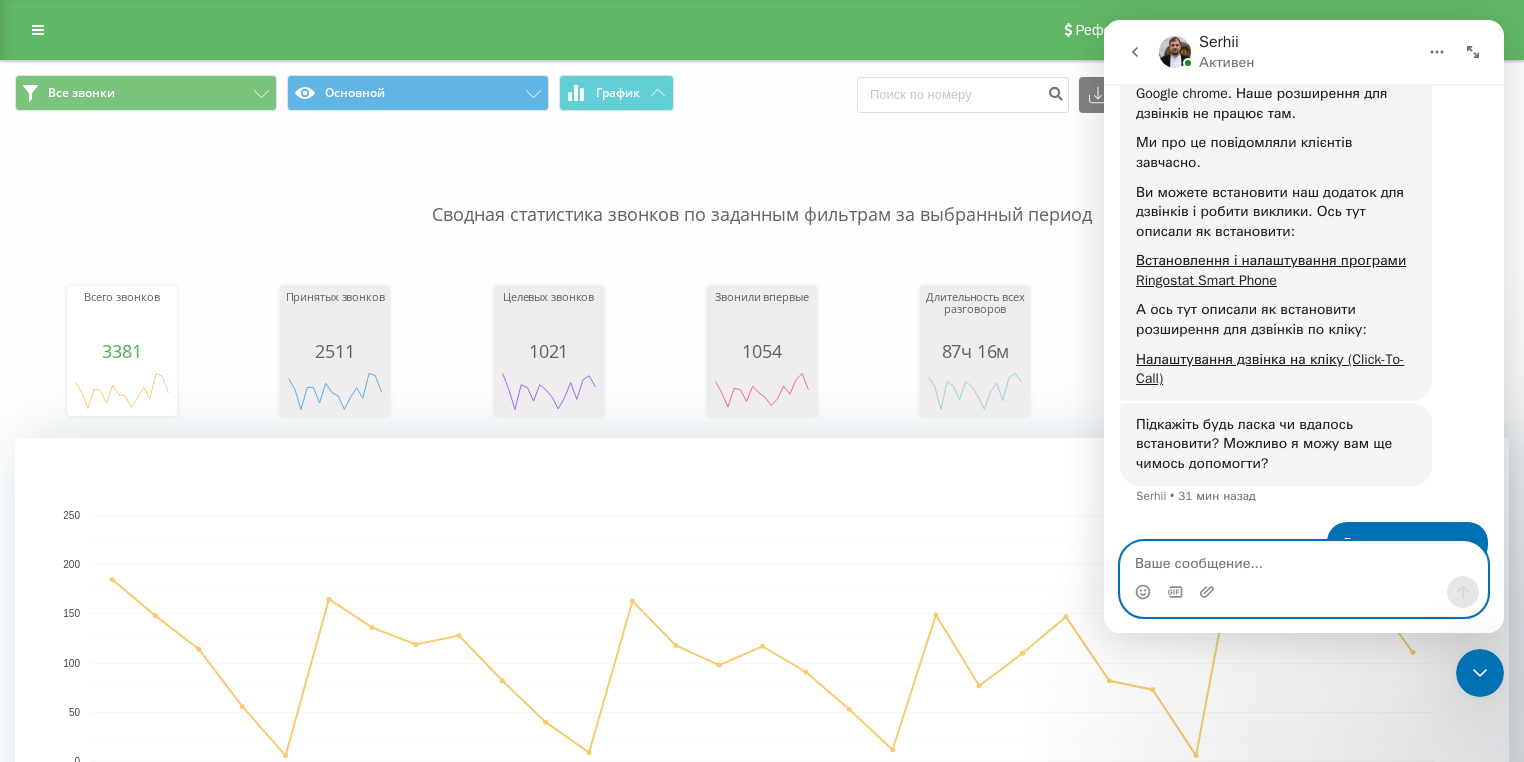 scroll, scrollTop: 2, scrollLeft: 0, axis: vertical 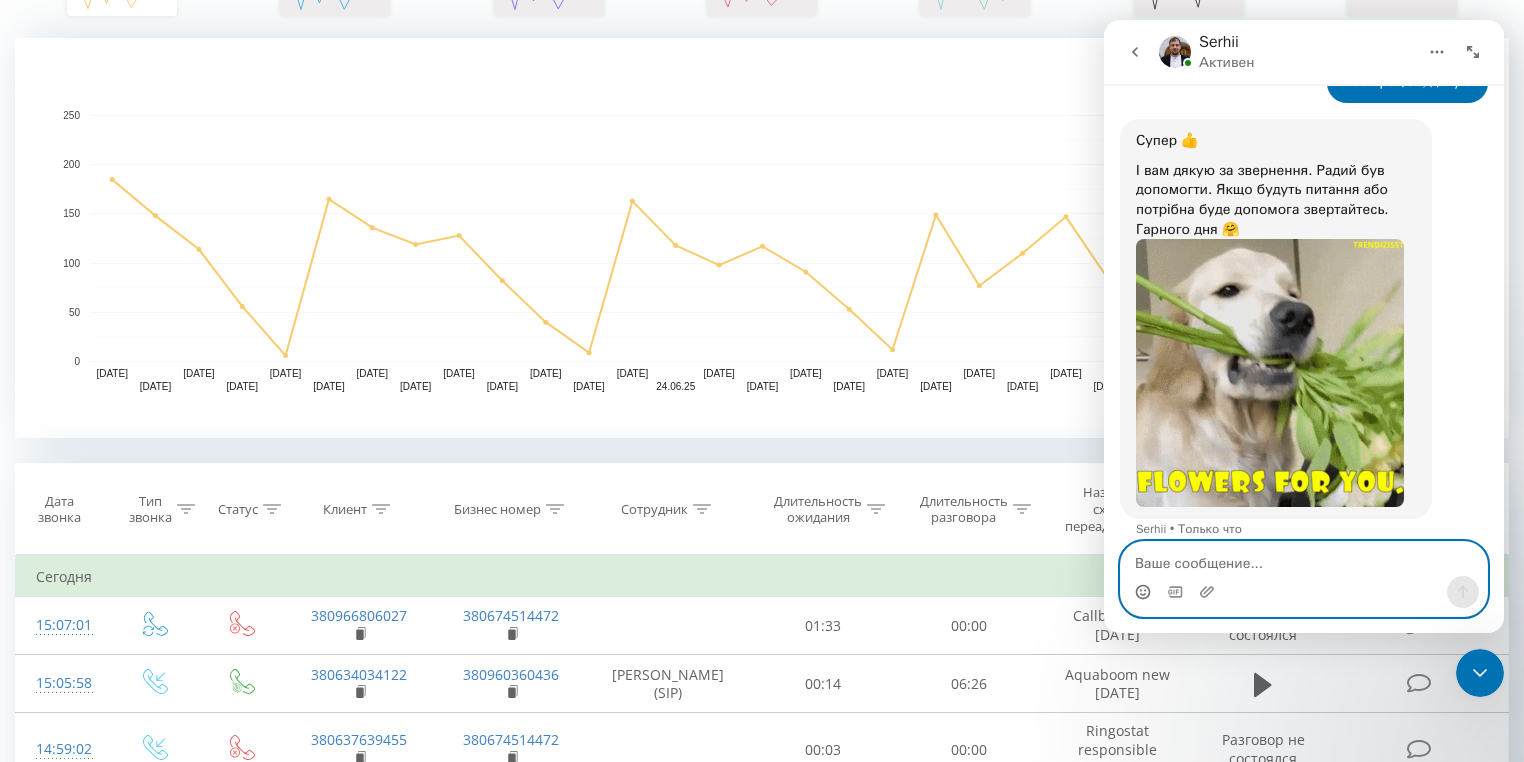 click 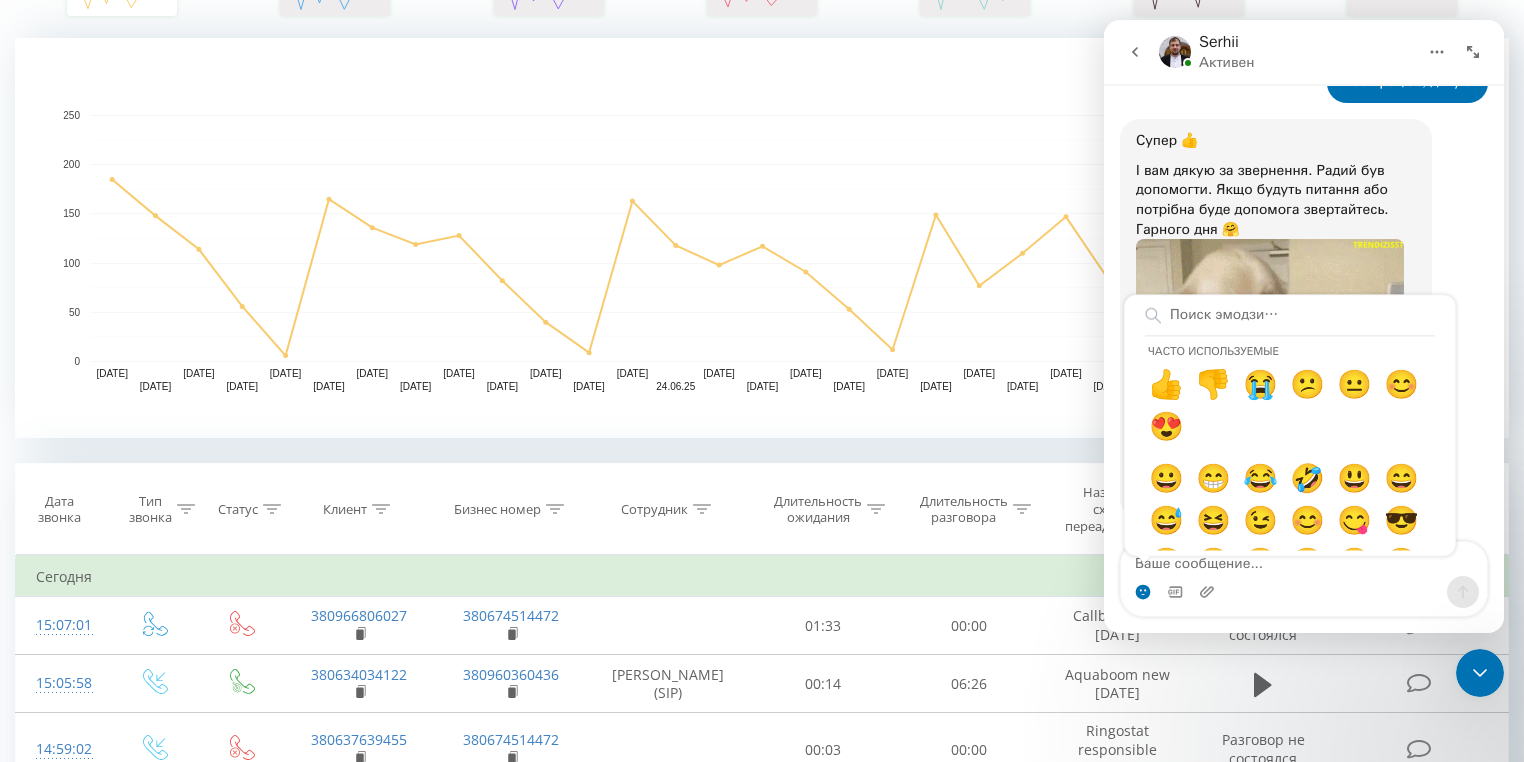 click on "Супер 👍   І вам дякую за звернення. Радий був допомогти. Якщо будуть питання або потрібна буде допомога звертайтесь. Гарного дня 🤗 Serhii    •   Только что" at bounding box center (1304, 341) 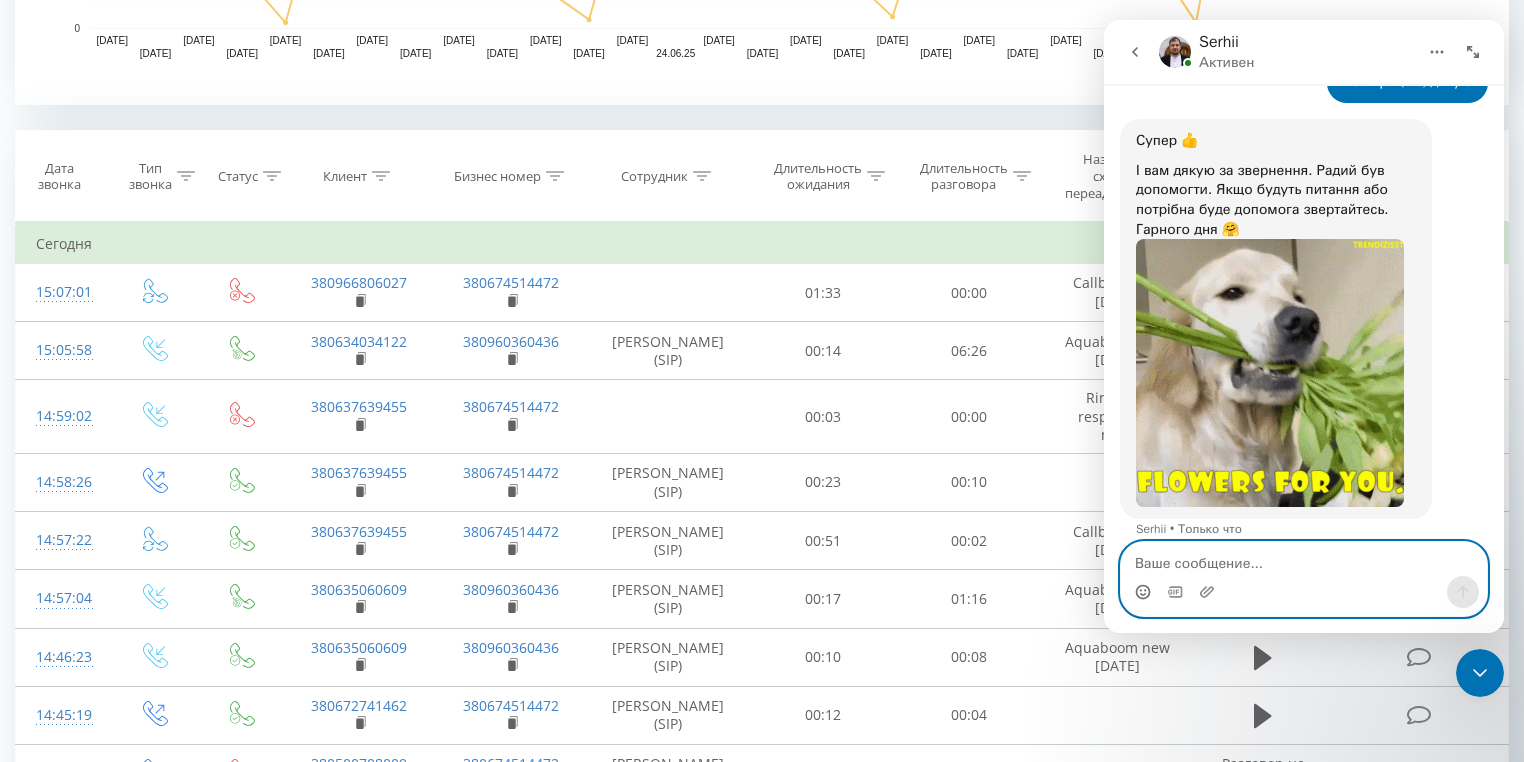scroll, scrollTop: 880, scrollLeft: 0, axis: vertical 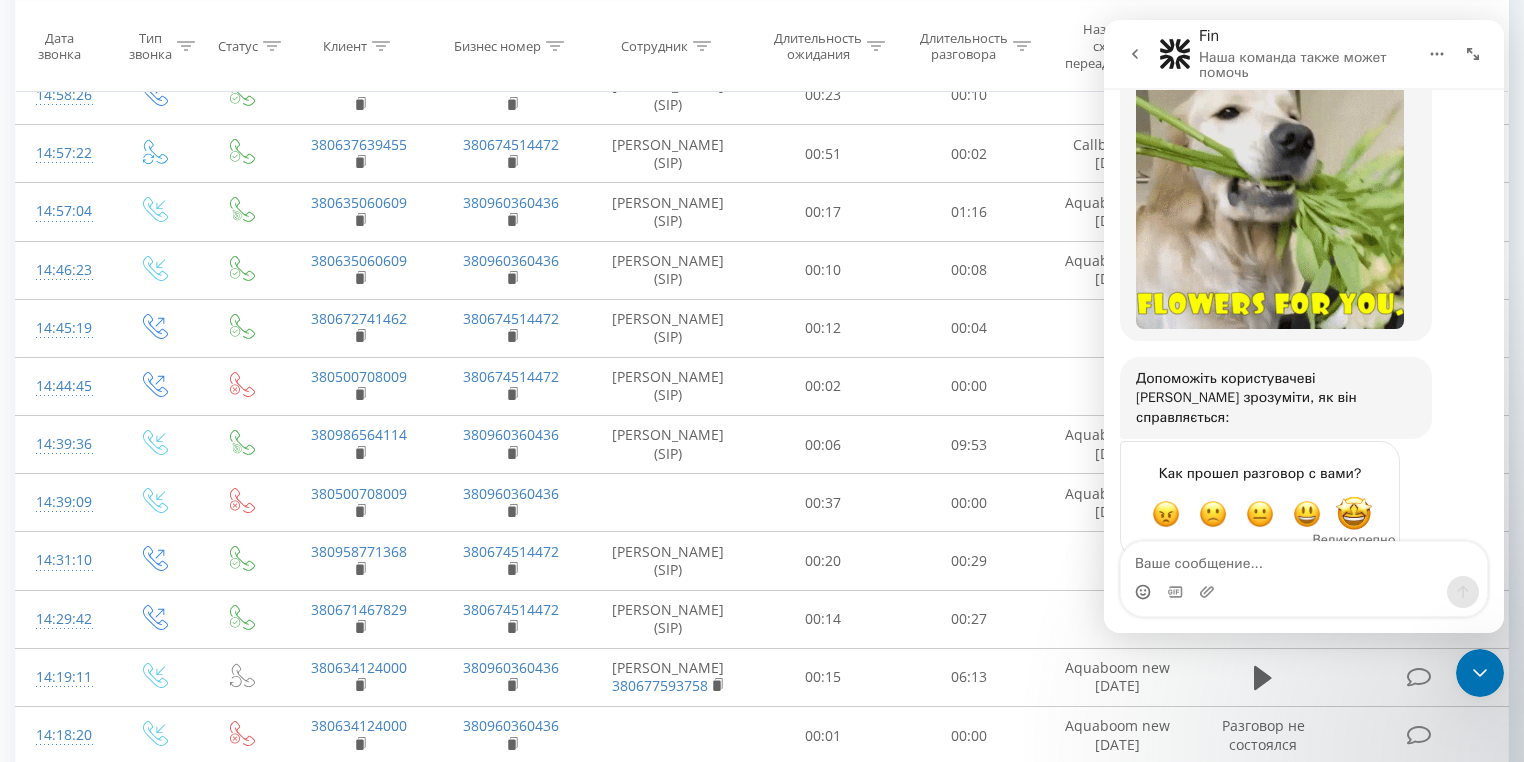 click at bounding box center [1354, 514] 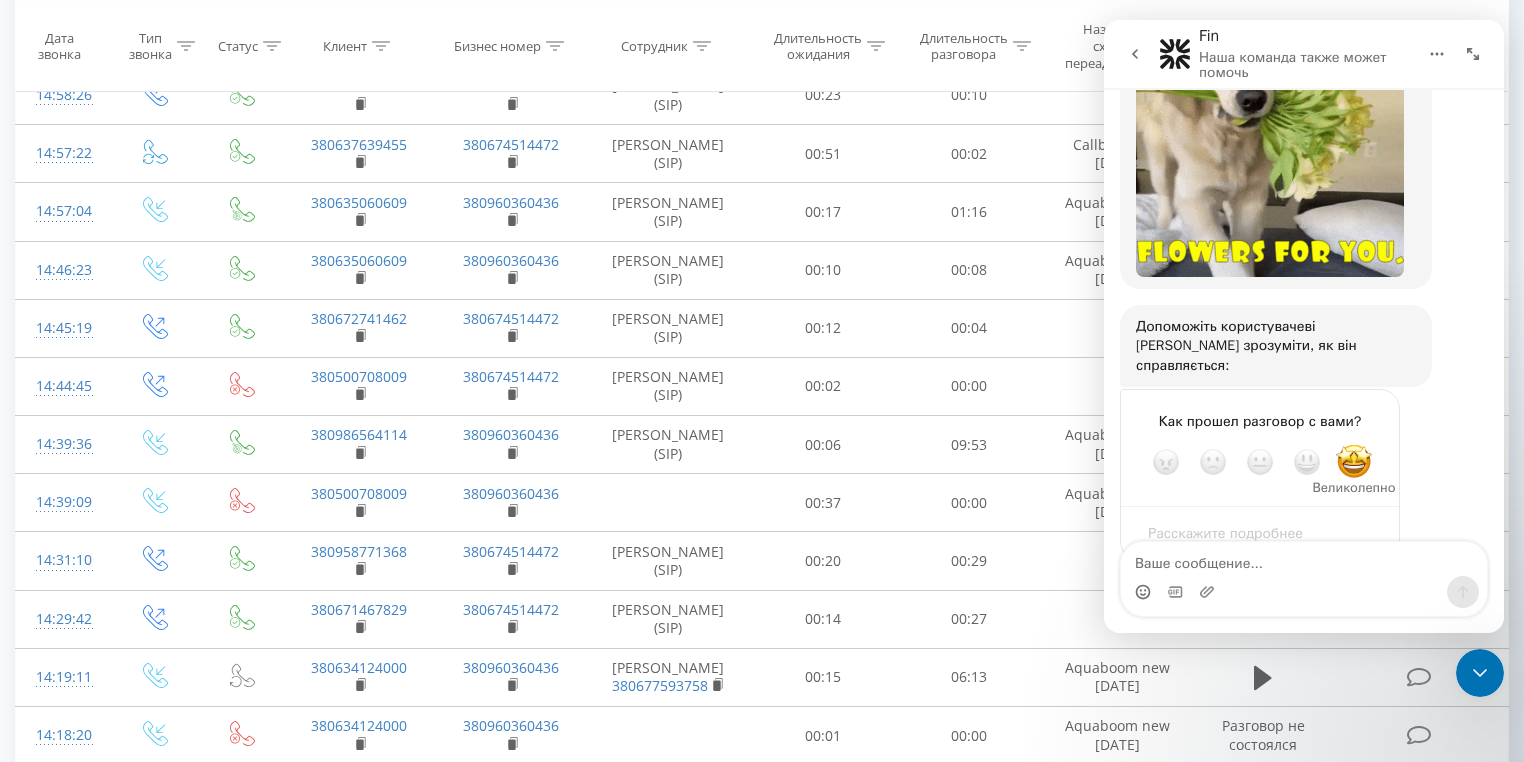 scroll, scrollTop: 1165, scrollLeft: 0, axis: vertical 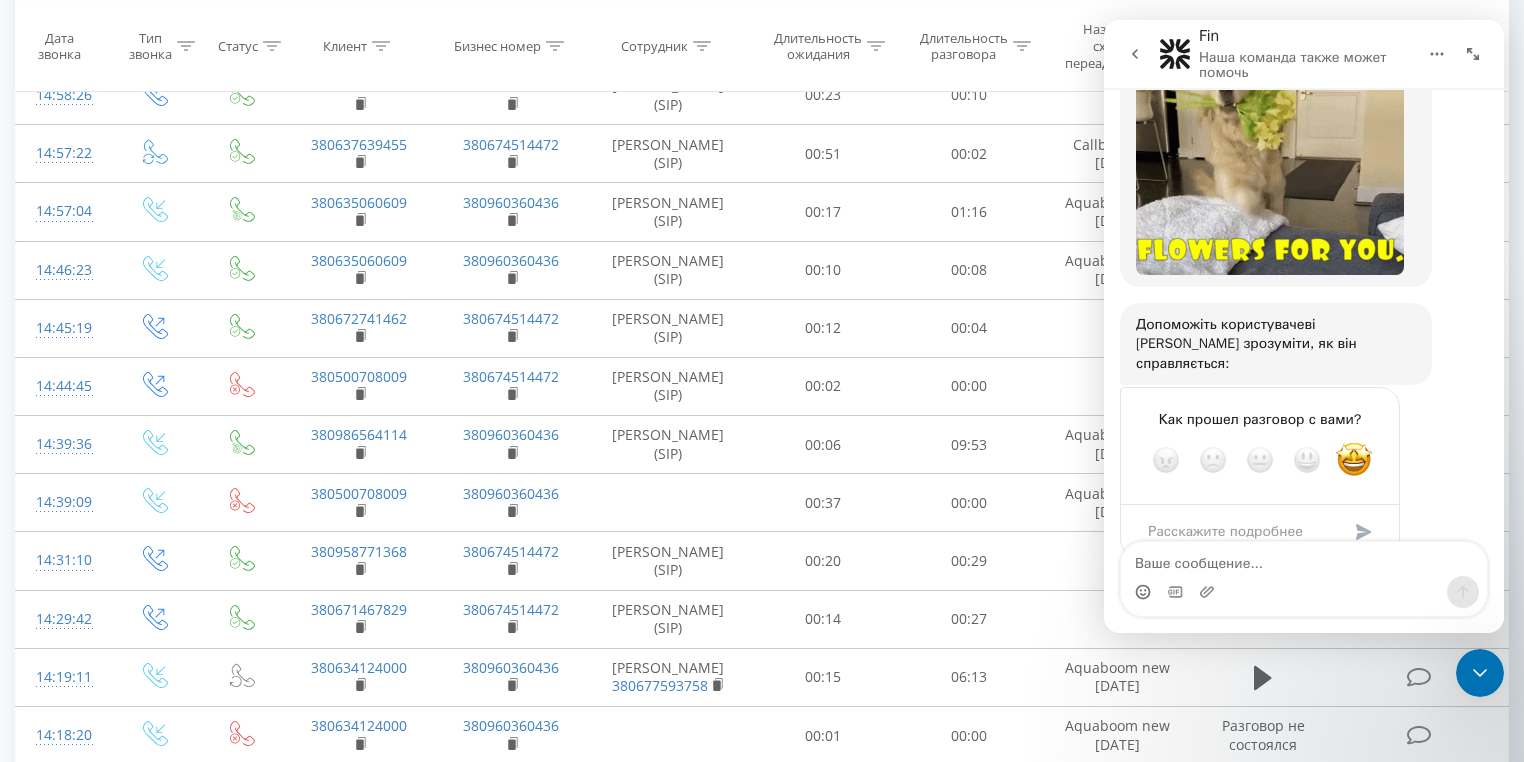 click at bounding box center (1364, 532) 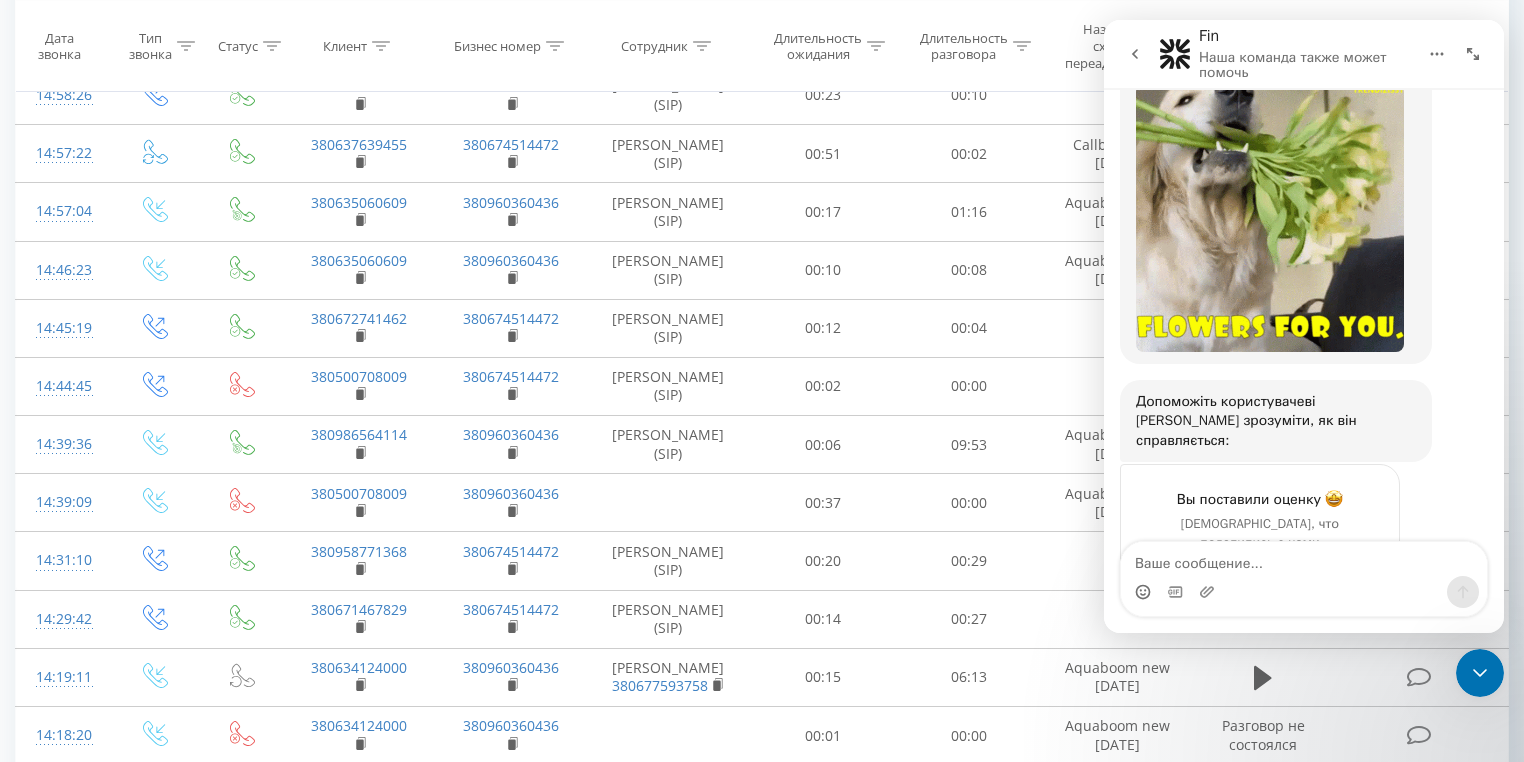 scroll, scrollTop: 1087, scrollLeft: 0, axis: vertical 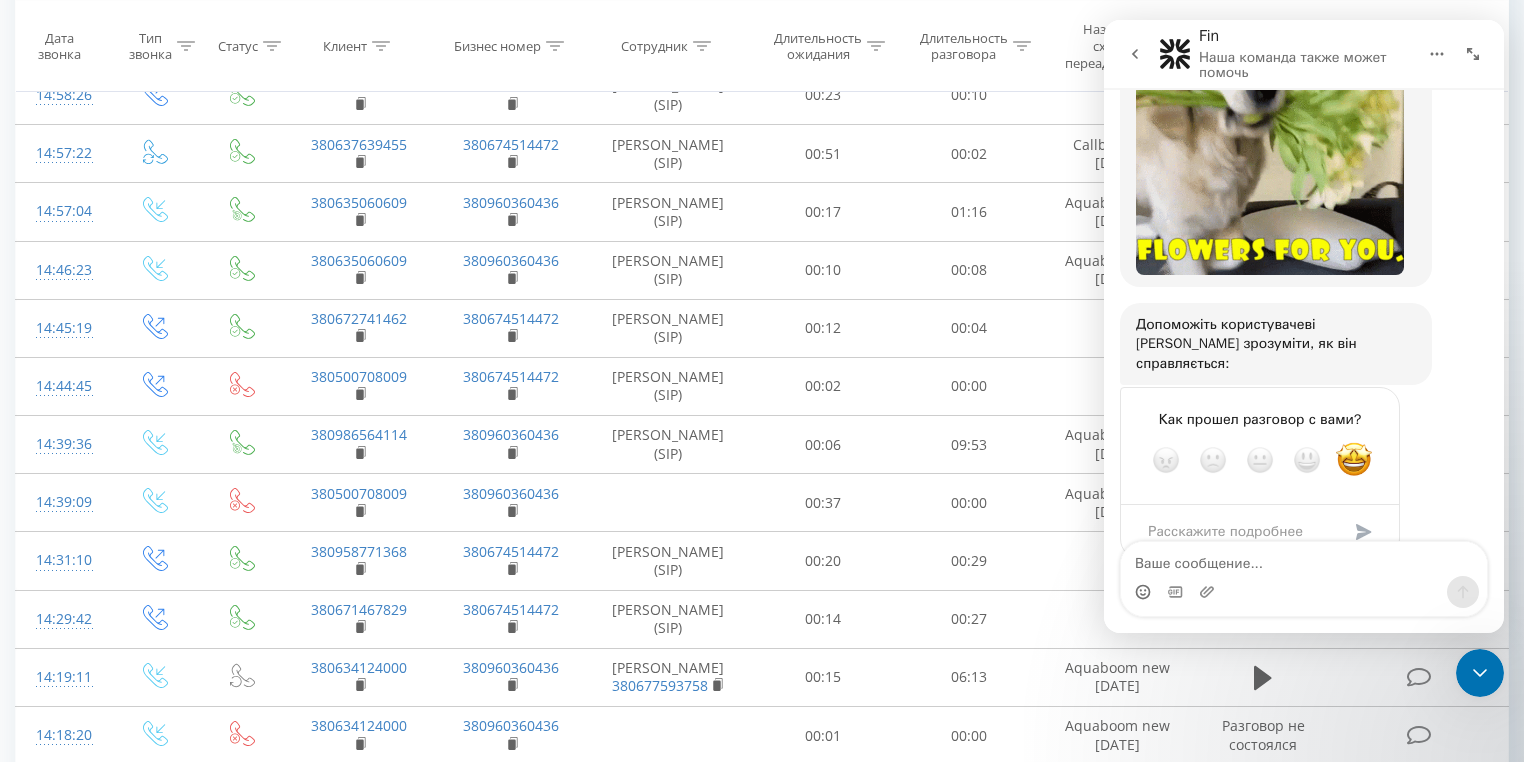 click at bounding box center [1364, 532] 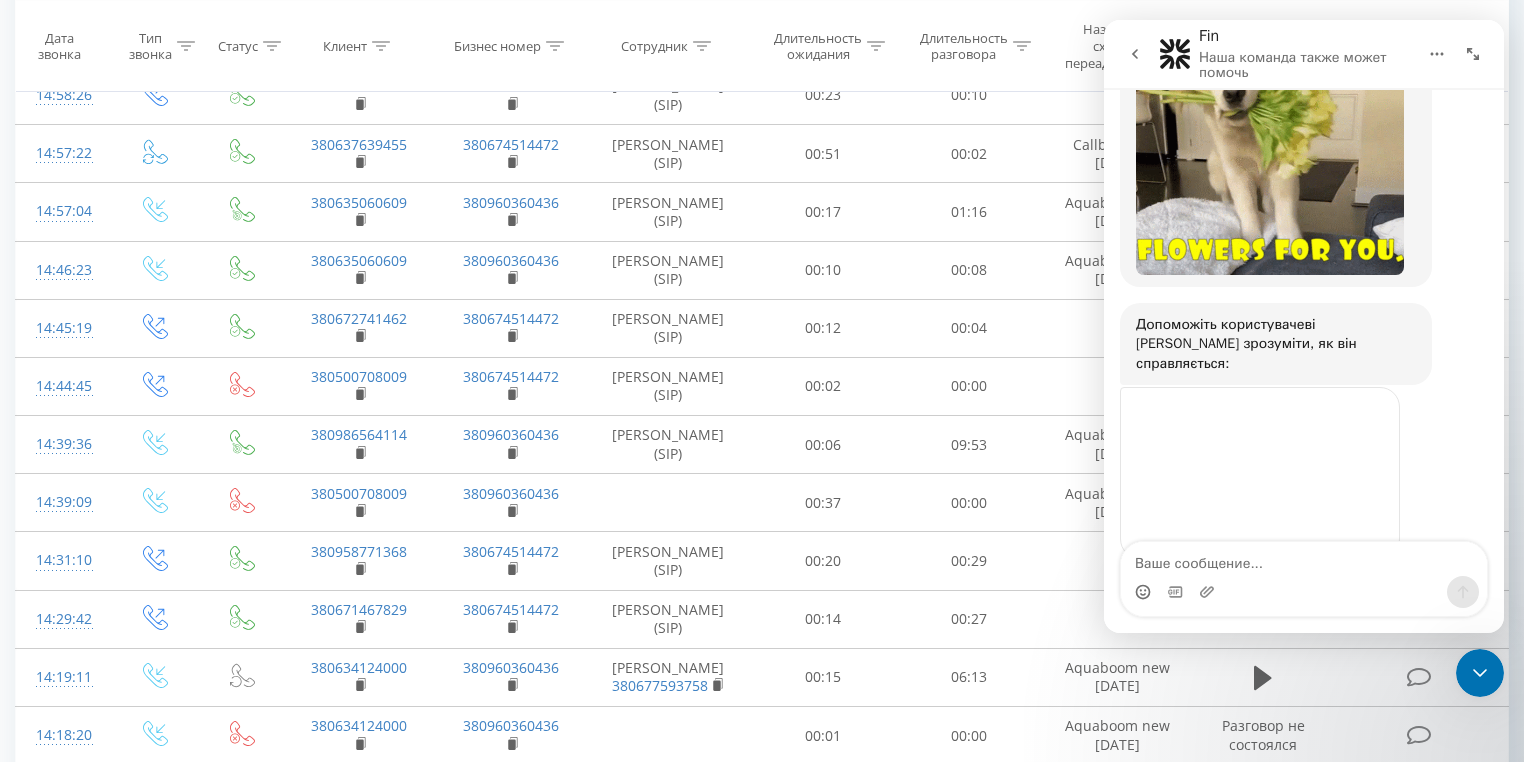 scroll, scrollTop: 1088, scrollLeft: 0, axis: vertical 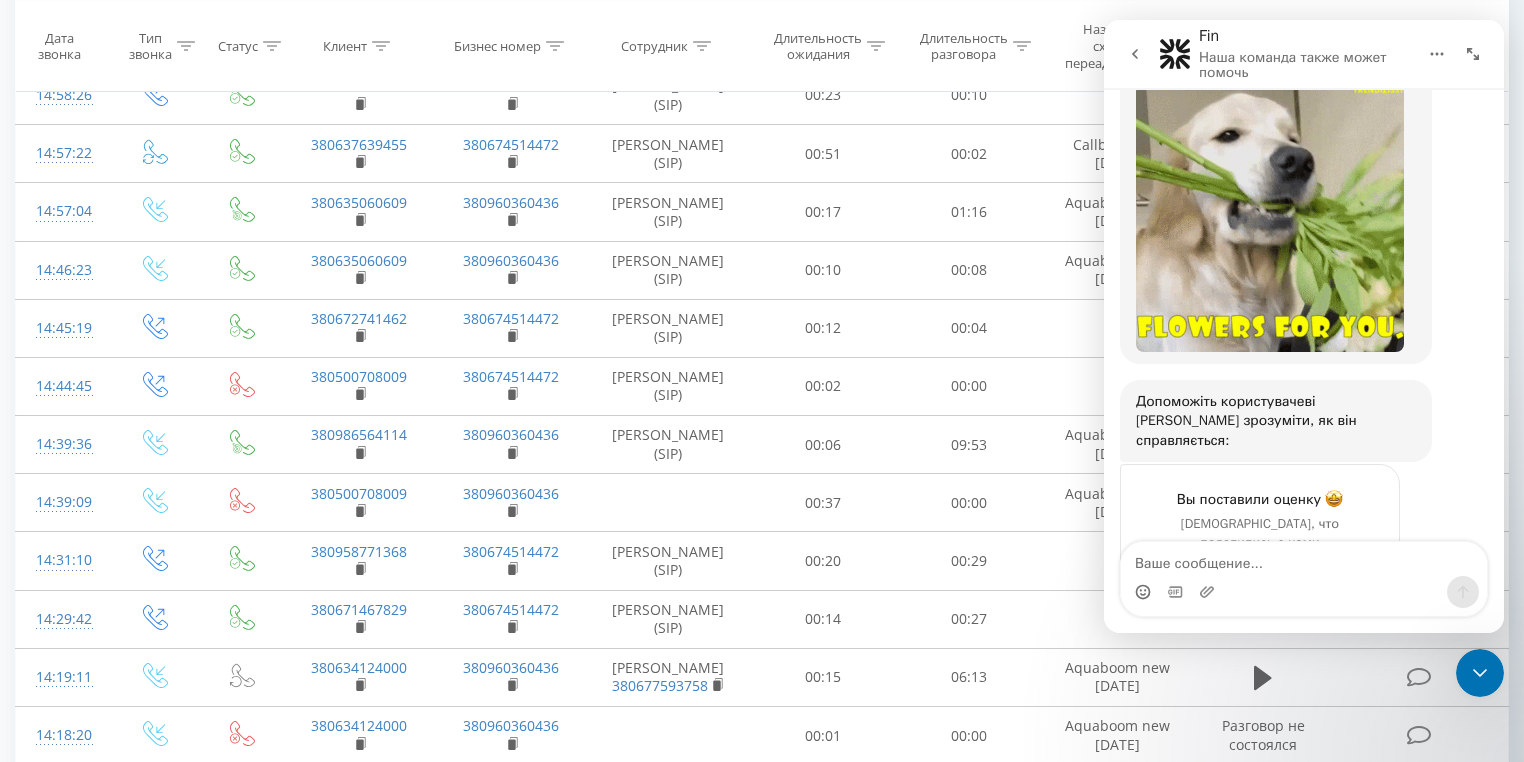 click on "Длительность разговора" at bounding box center (969, 46) 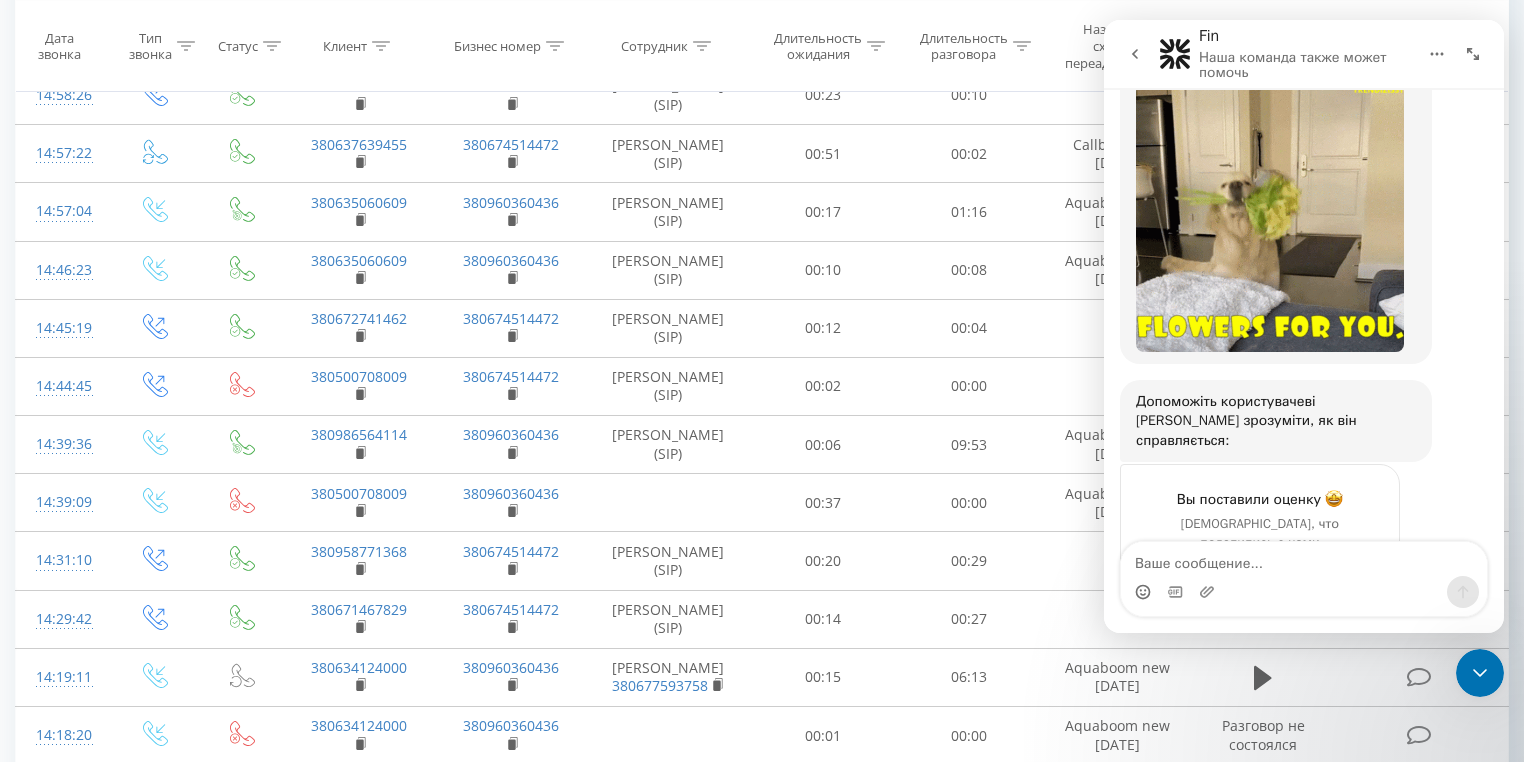 click 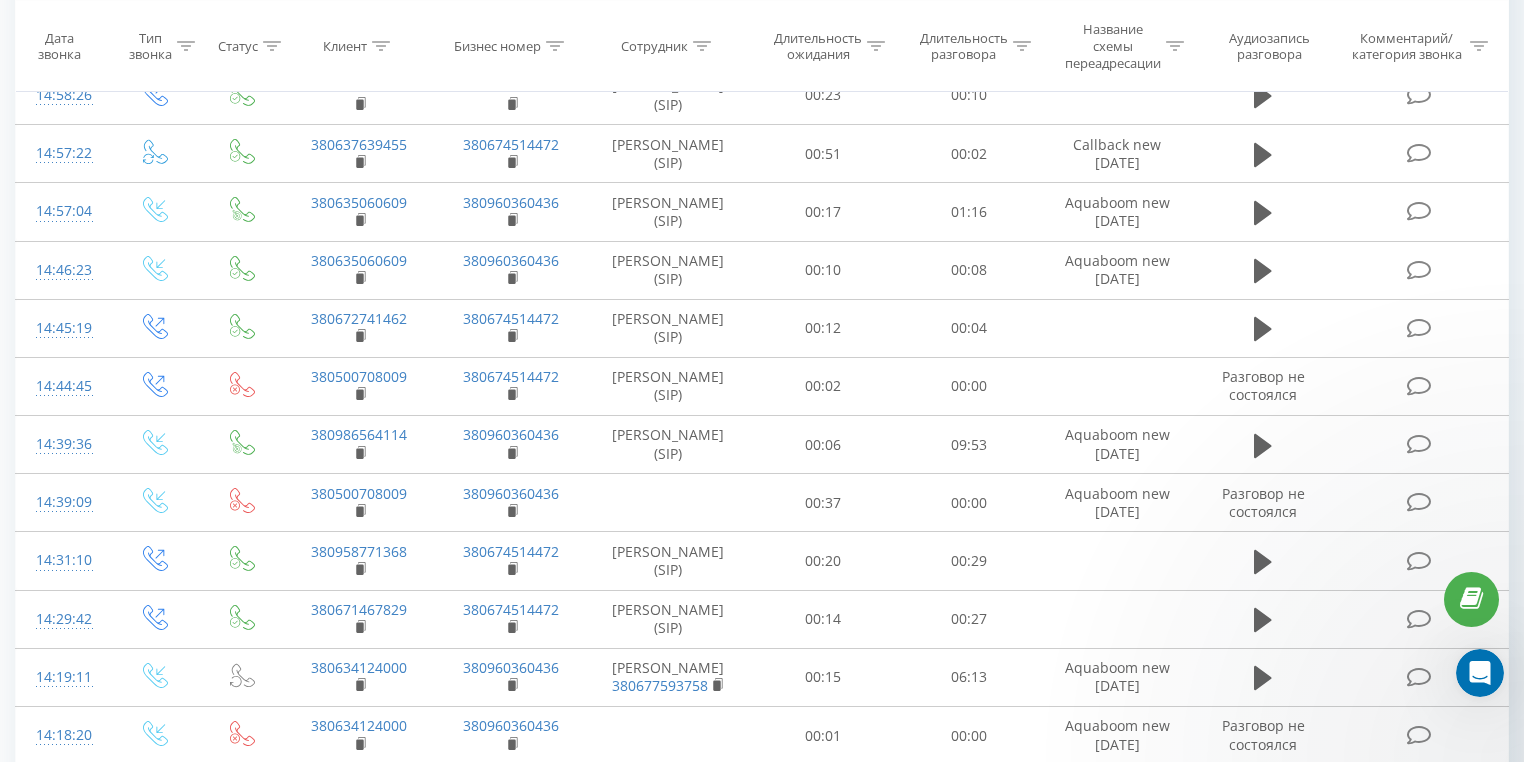 scroll, scrollTop: 0, scrollLeft: 0, axis: both 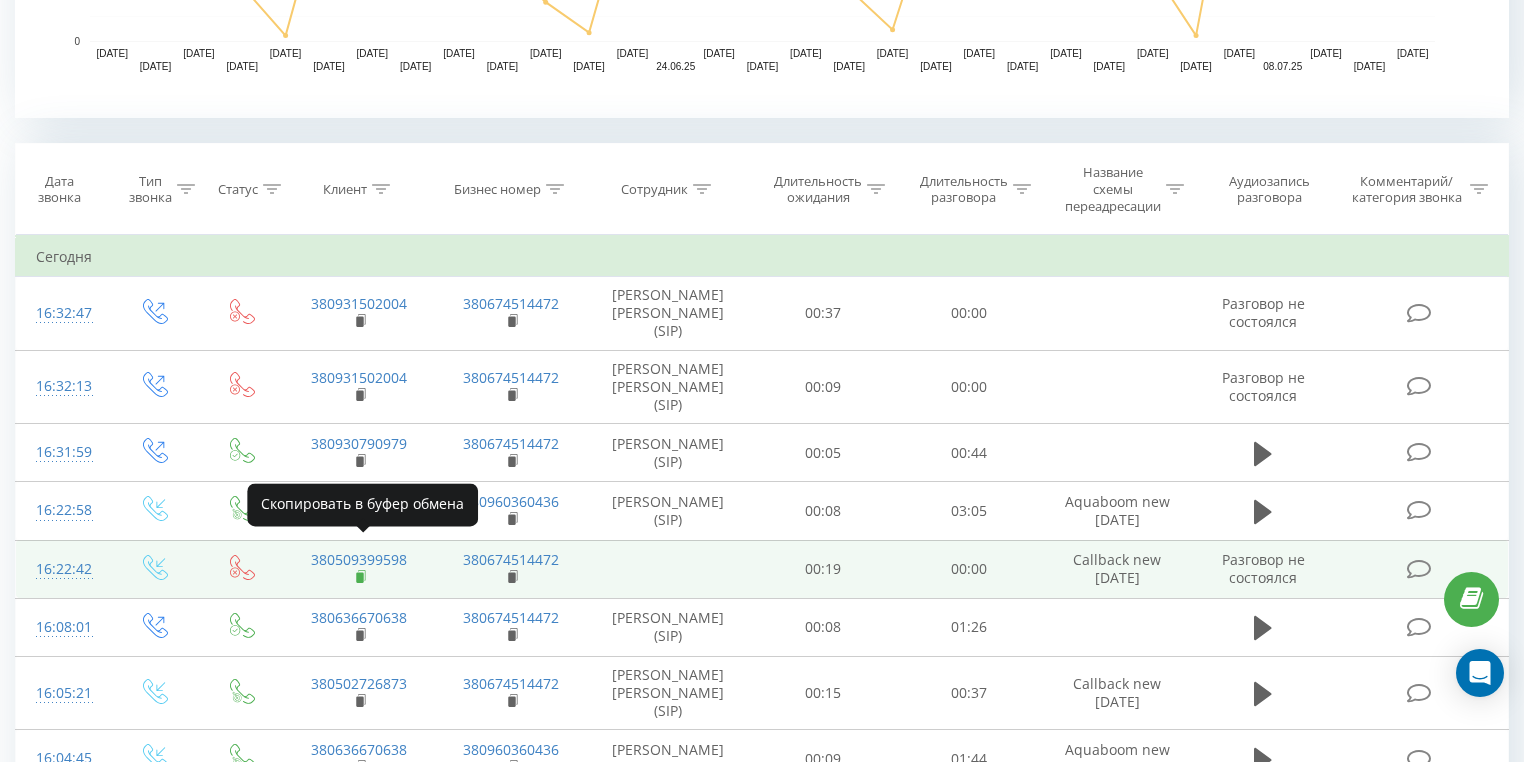 click 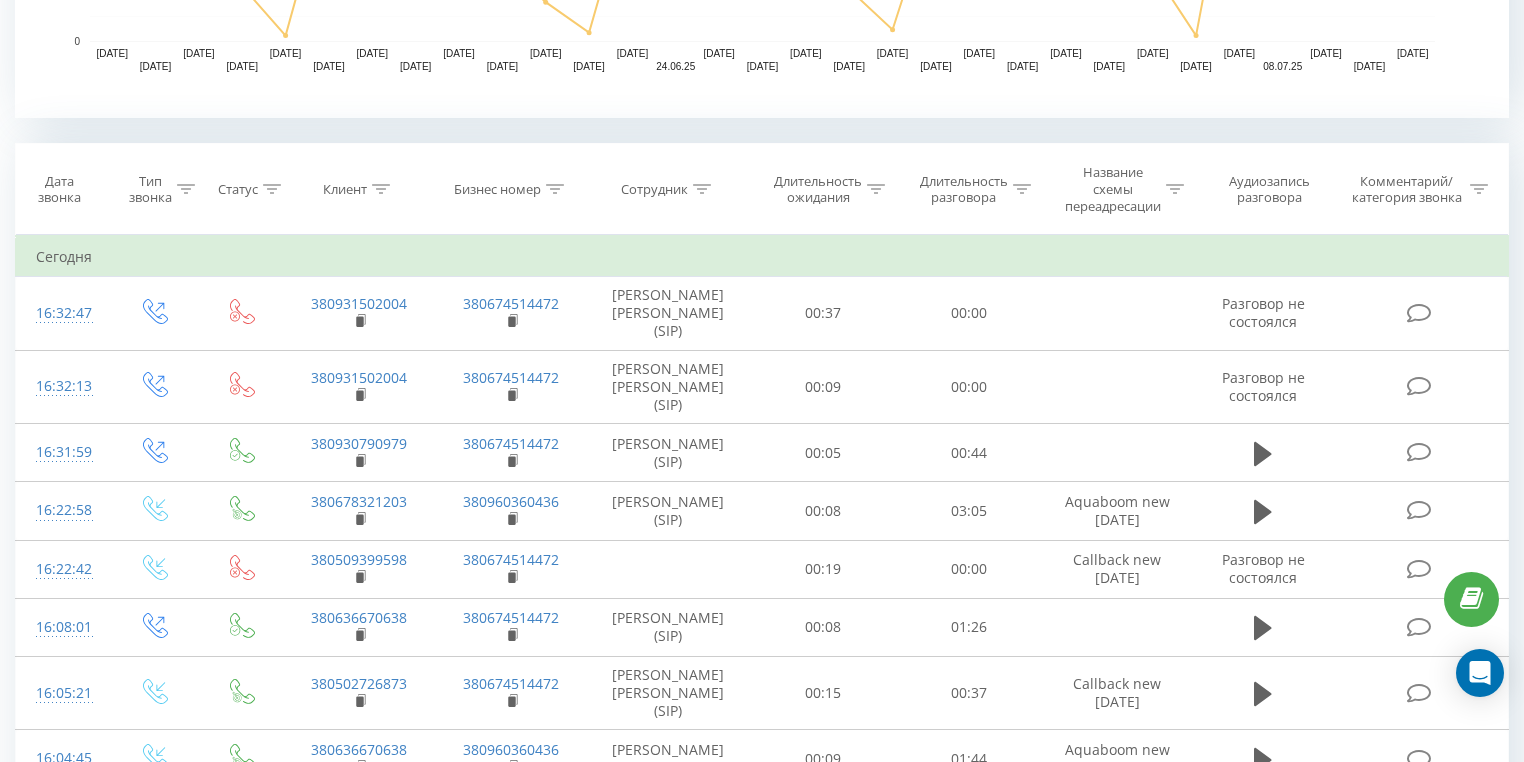 click 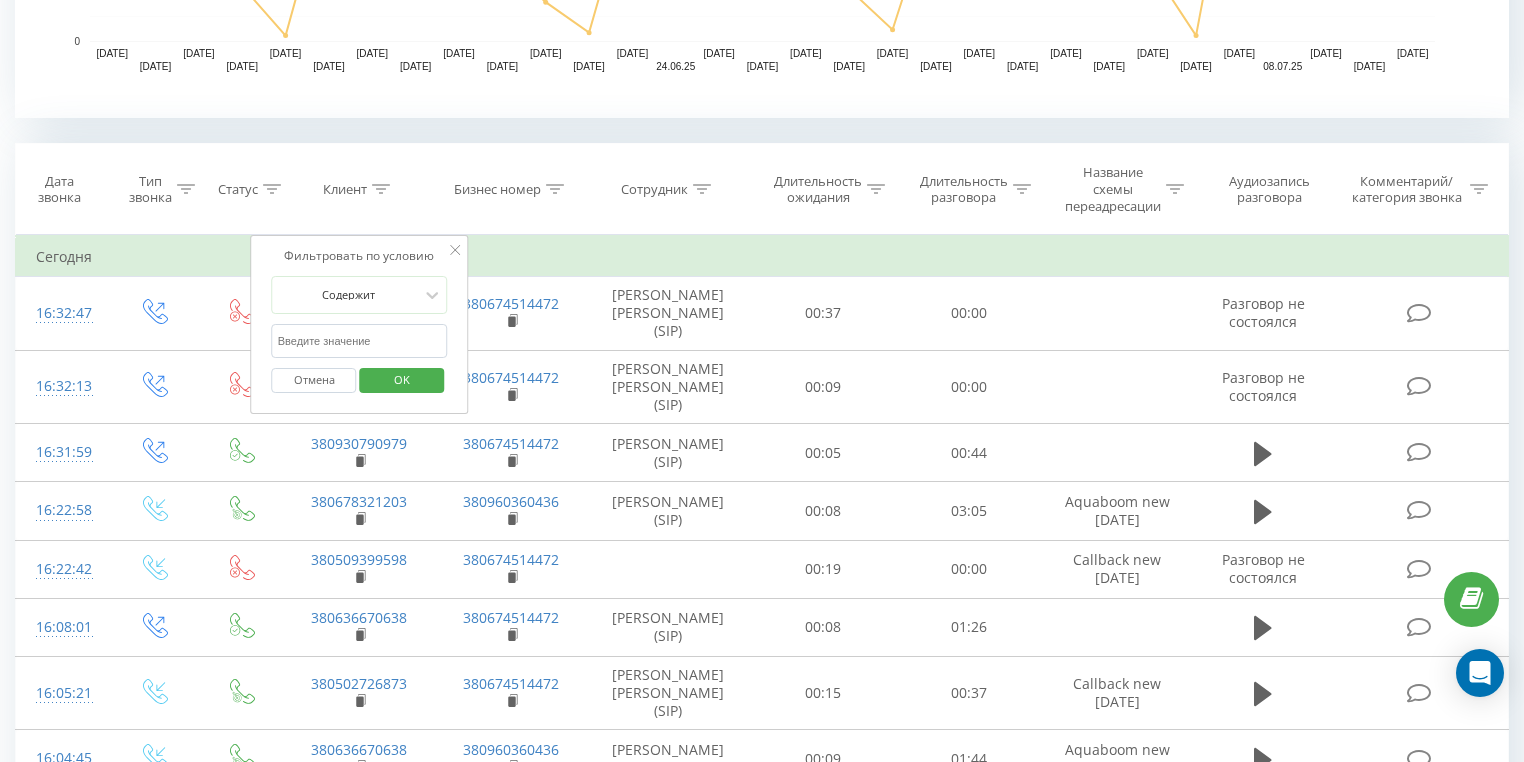 click at bounding box center [360, 341] 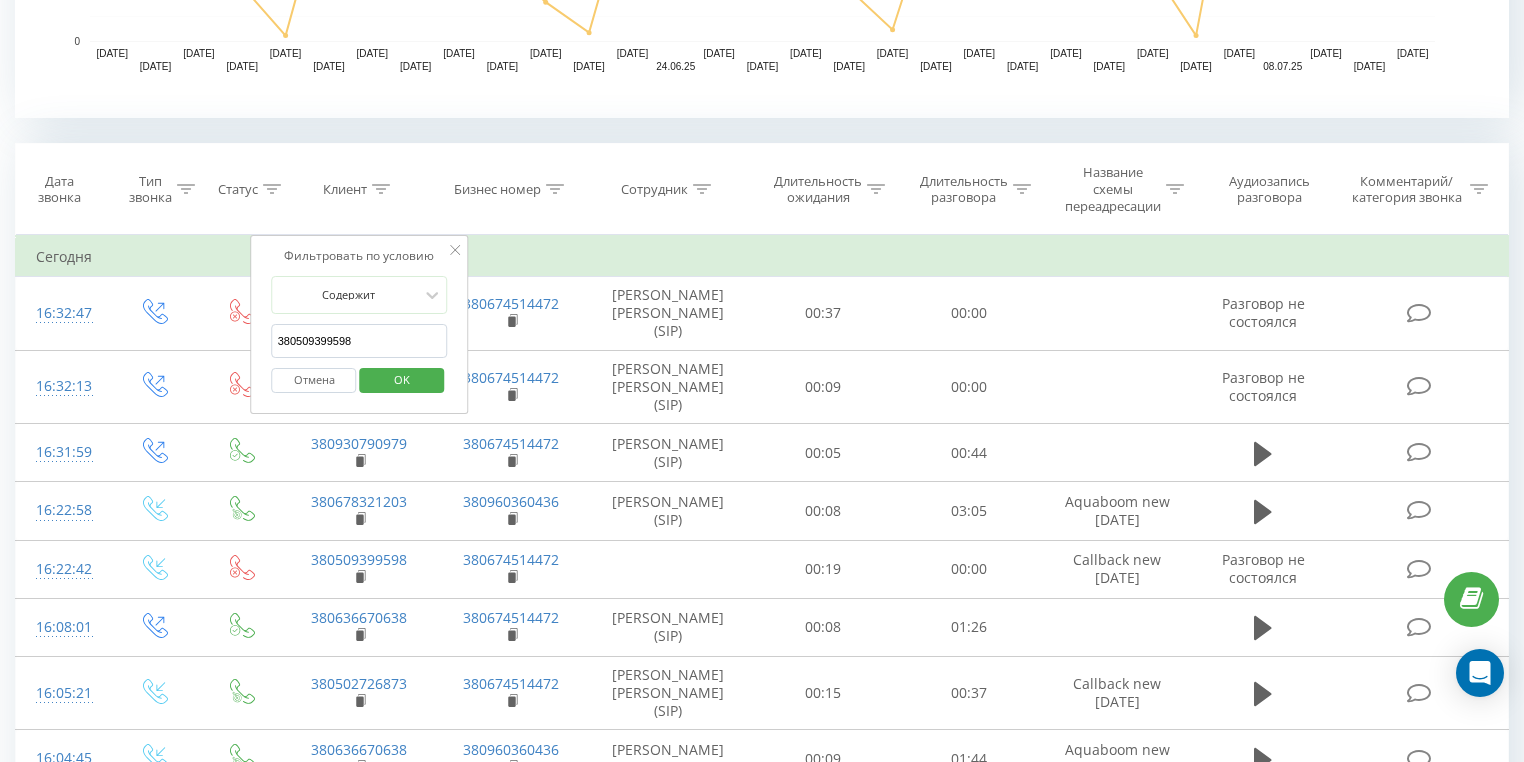 type on "380509399598" 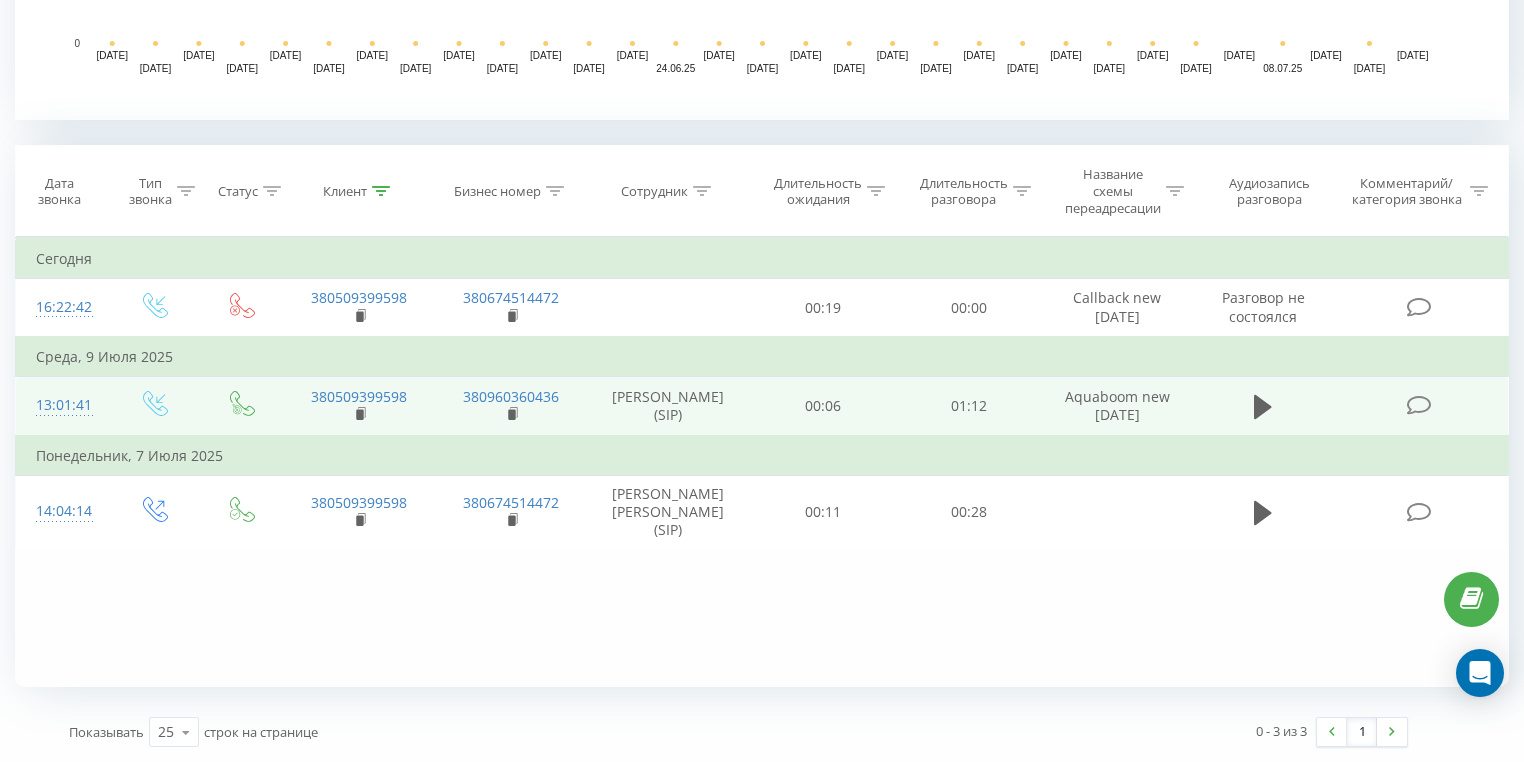 scroll, scrollTop: 716, scrollLeft: 0, axis: vertical 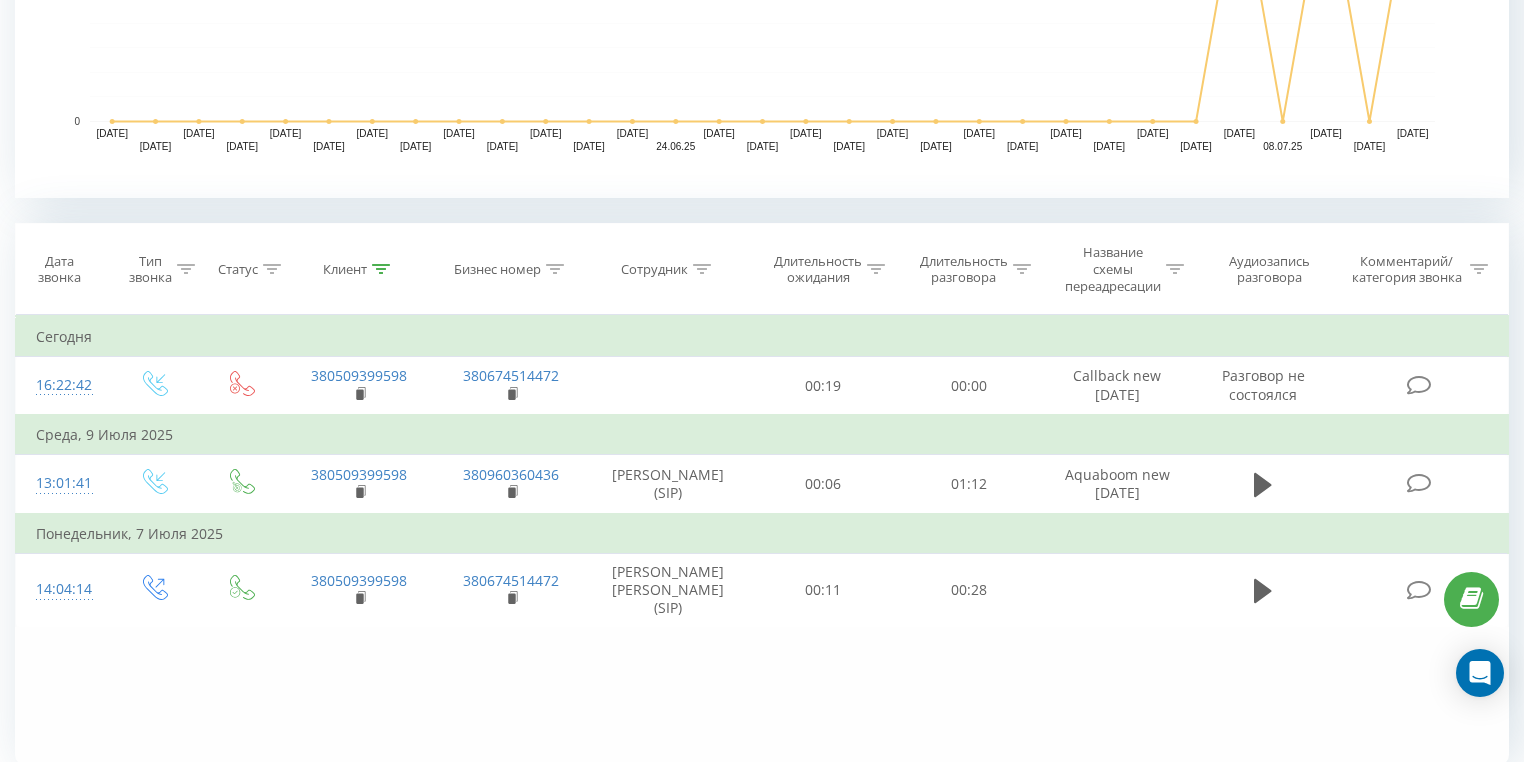 click 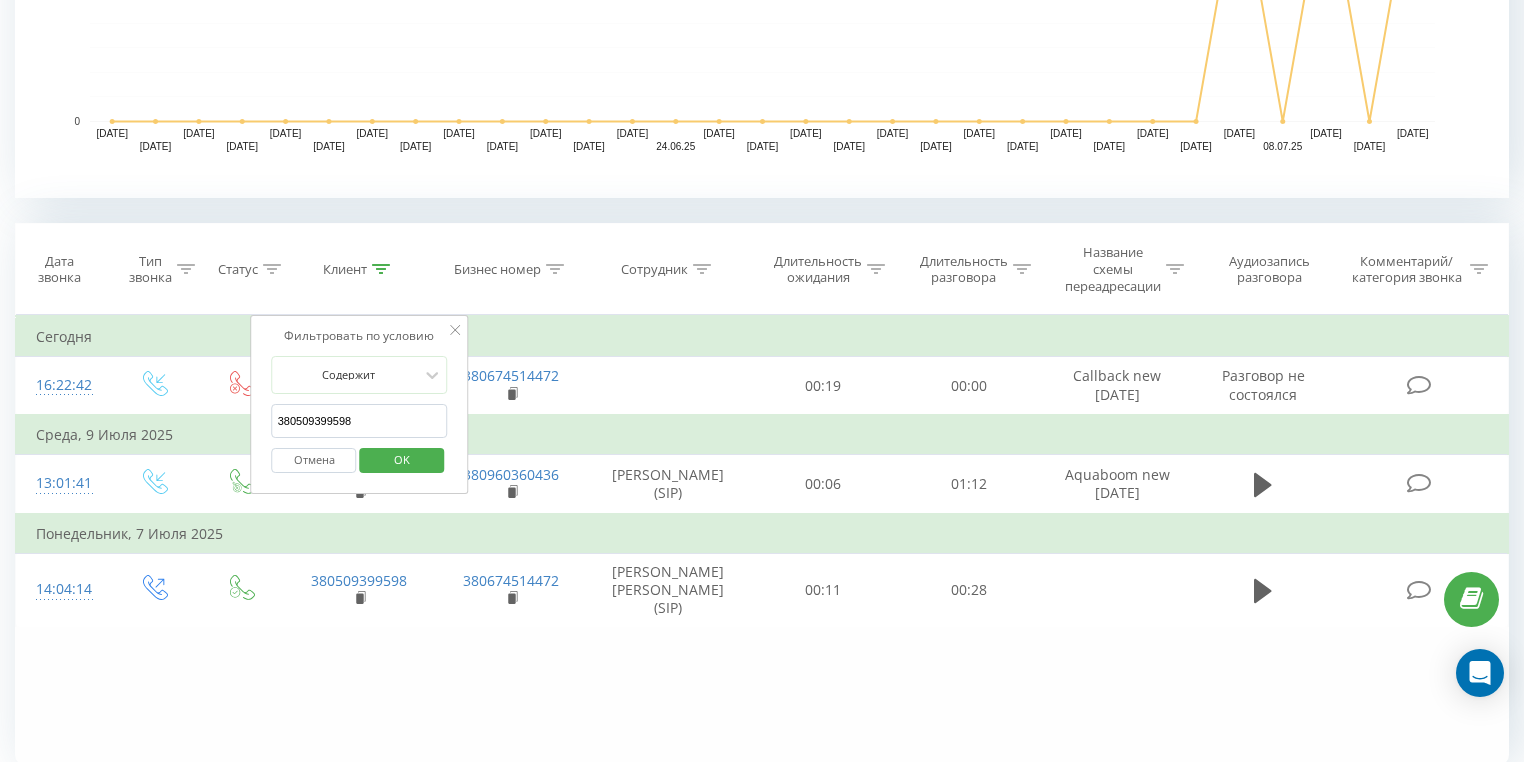 click on "Отмена" at bounding box center [314, 460] 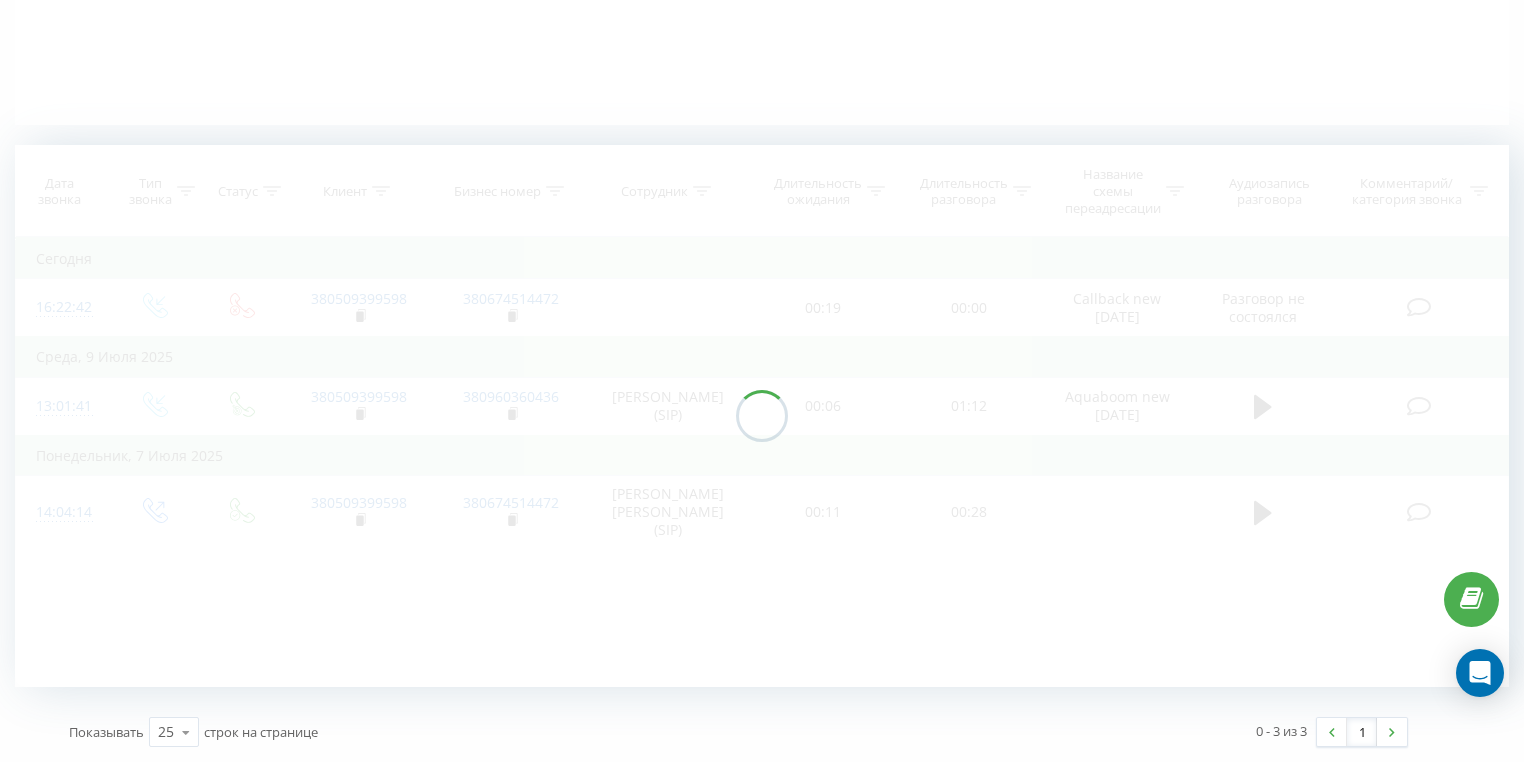 scroll, scrollTop: 436, scrollLeft: 0, axis: vertical 